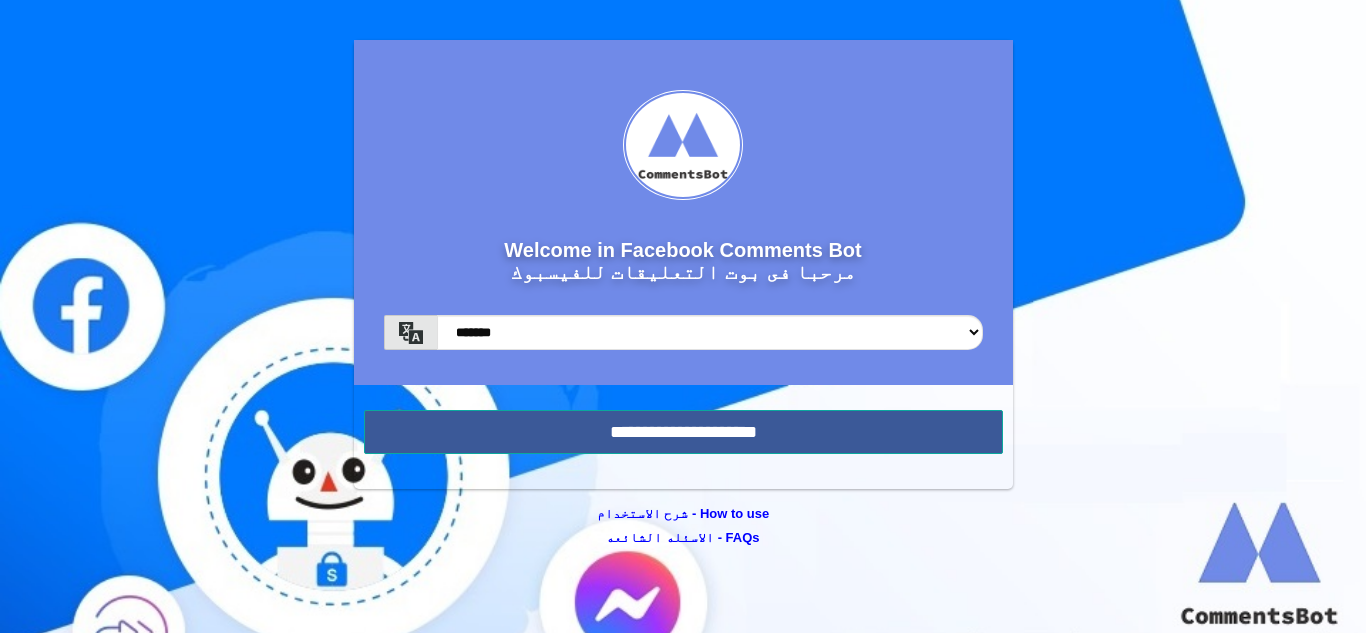 scroll, scrollTop: 0, scrollLeft: 0, axis: both 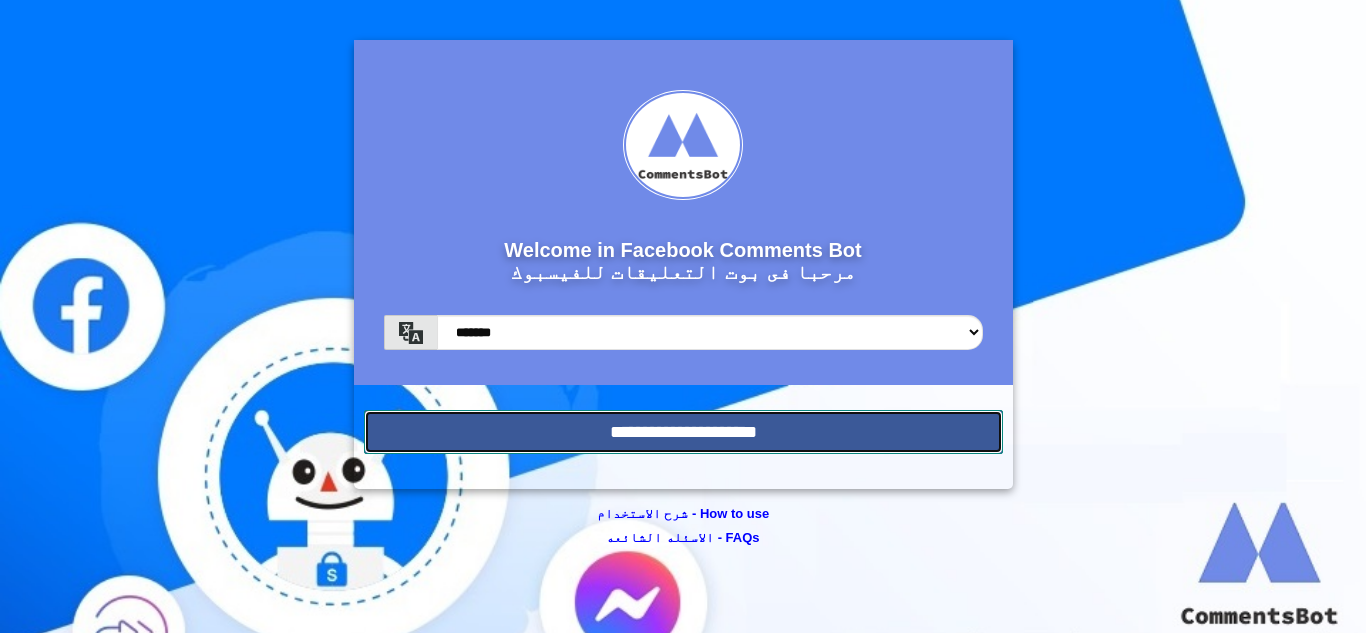 click on "**********" at bounding box center (683, 432) 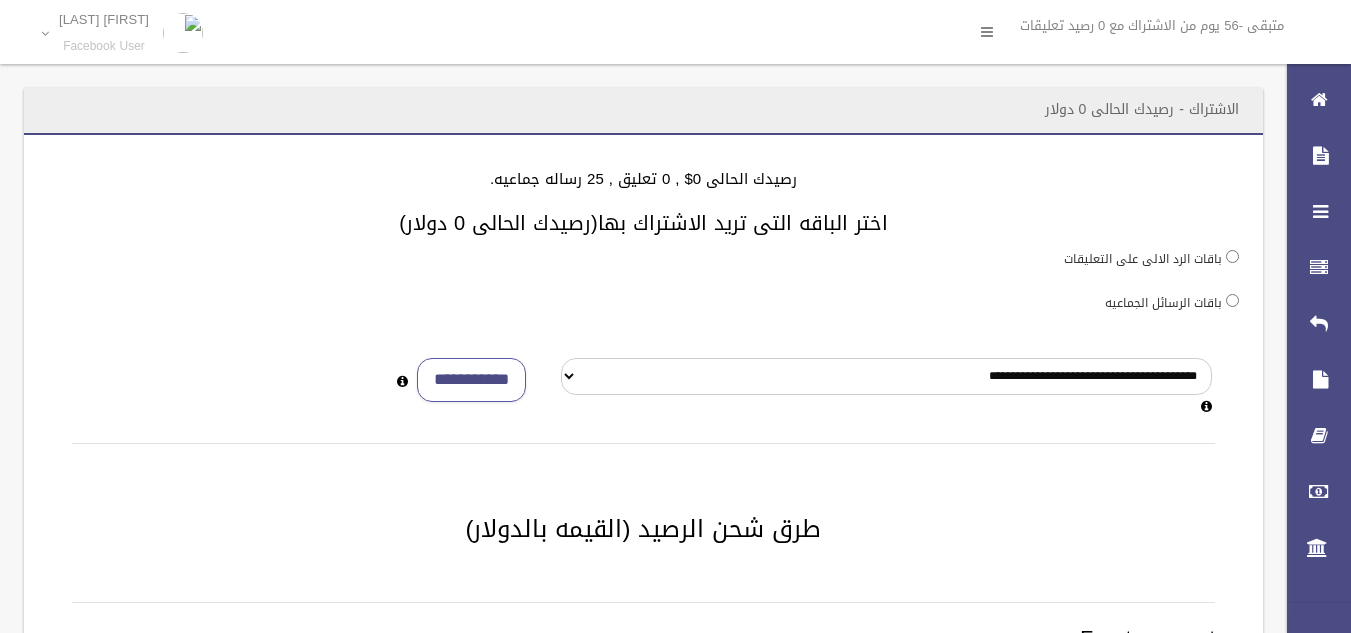 scroll, scrollTop: 0, scrollLeft: 0, axis: both 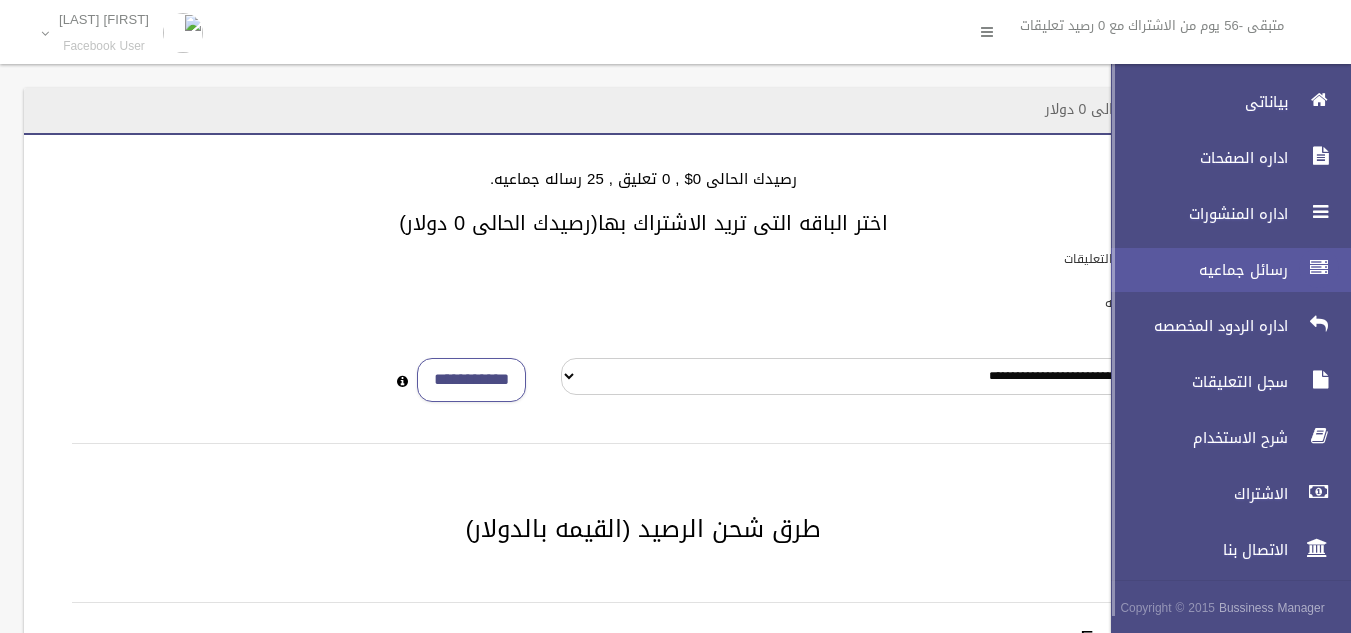 click at bounding box center (1319, 268) 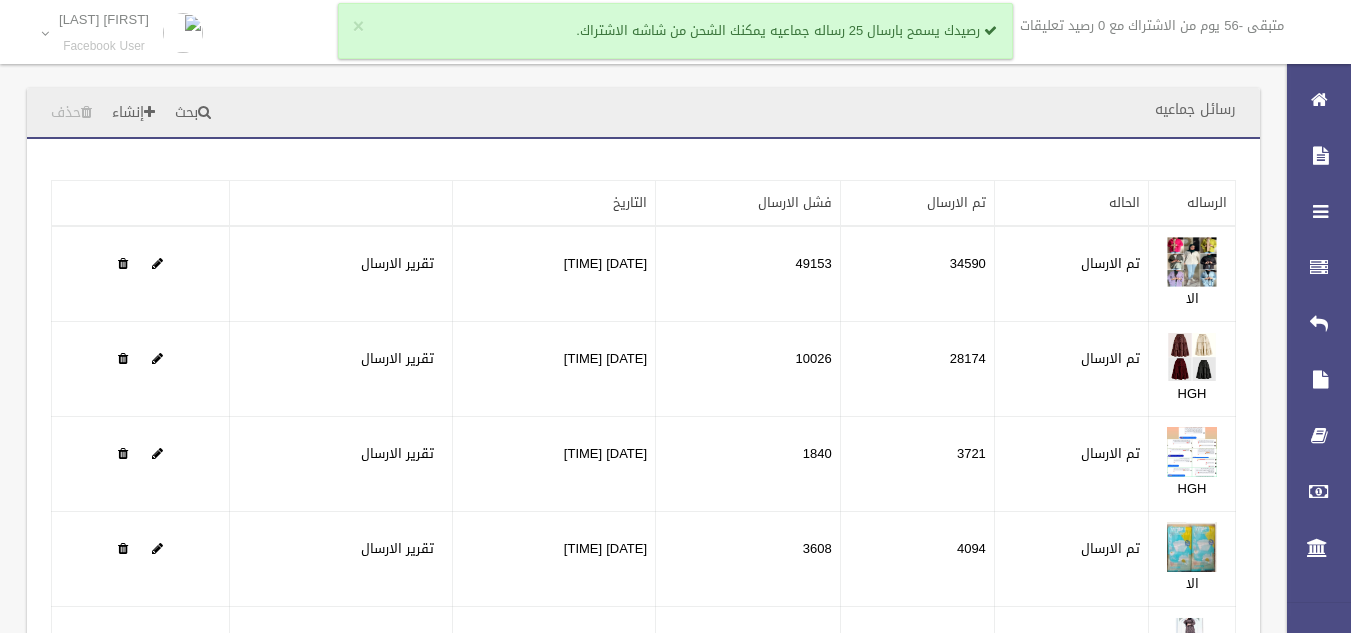 scroll, scrollTop: 0, scrollLeft: 0, axis: both 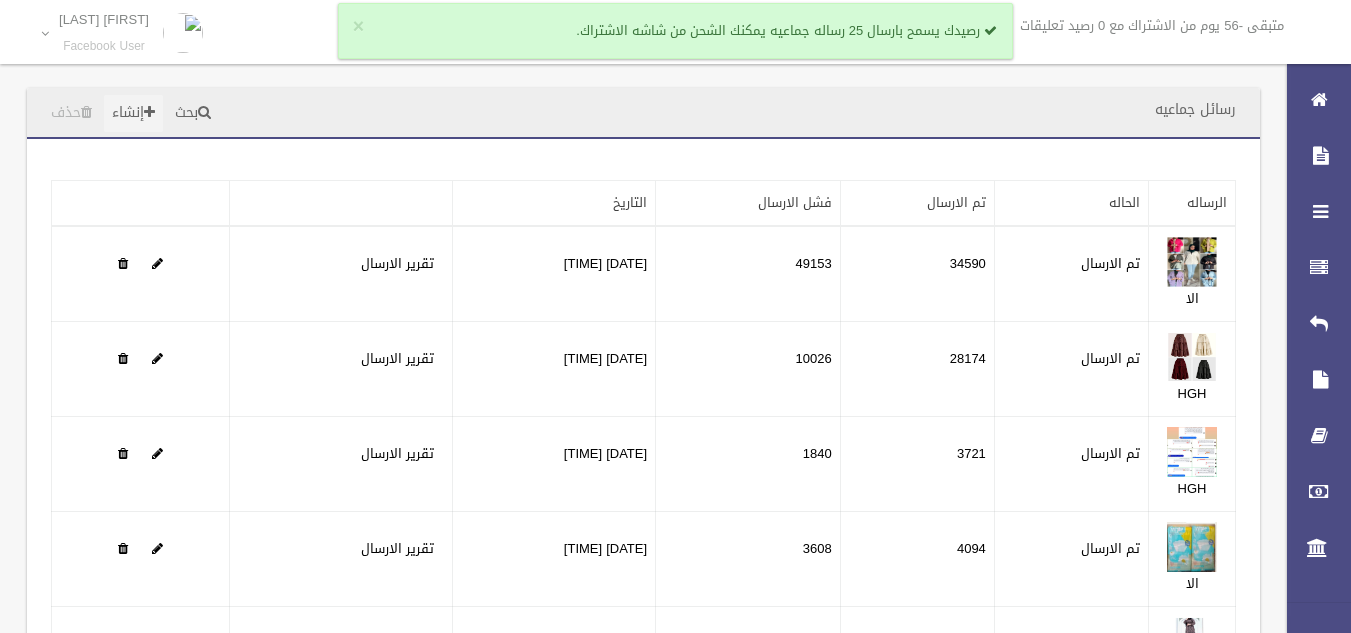 click on "إنشاء" at bounding box center (133, 113) 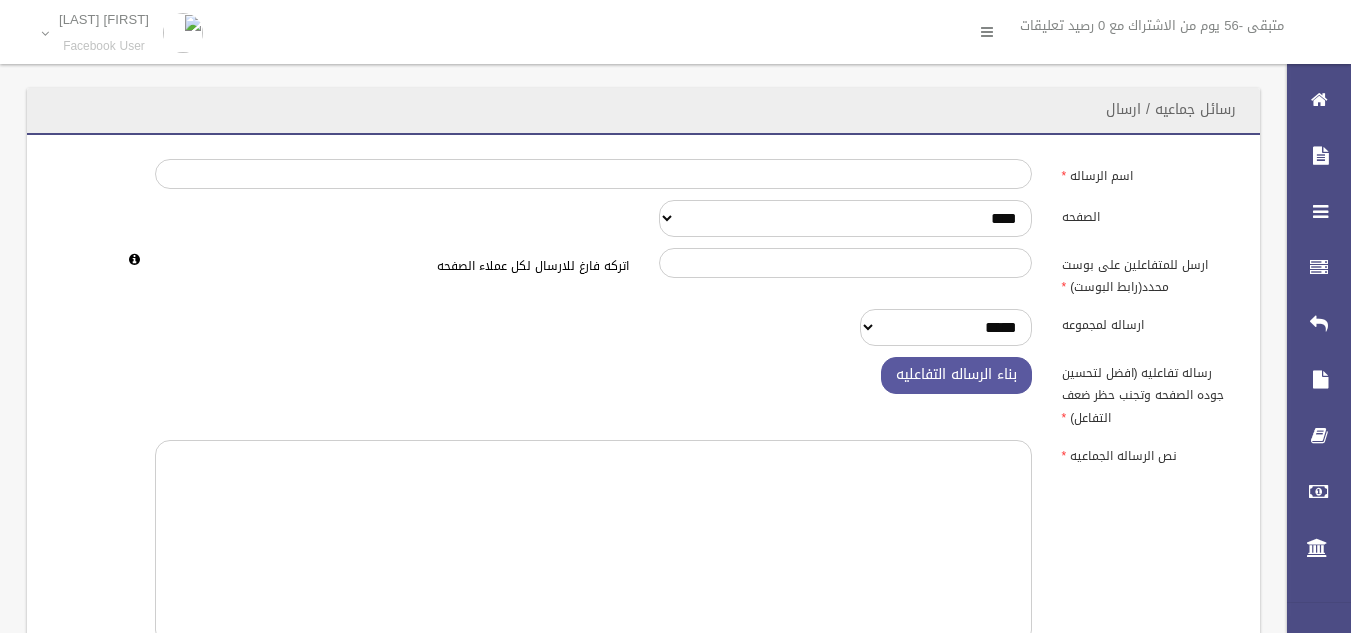 scroll, scrollTop: 0, scrollLeft: 0, axis: both 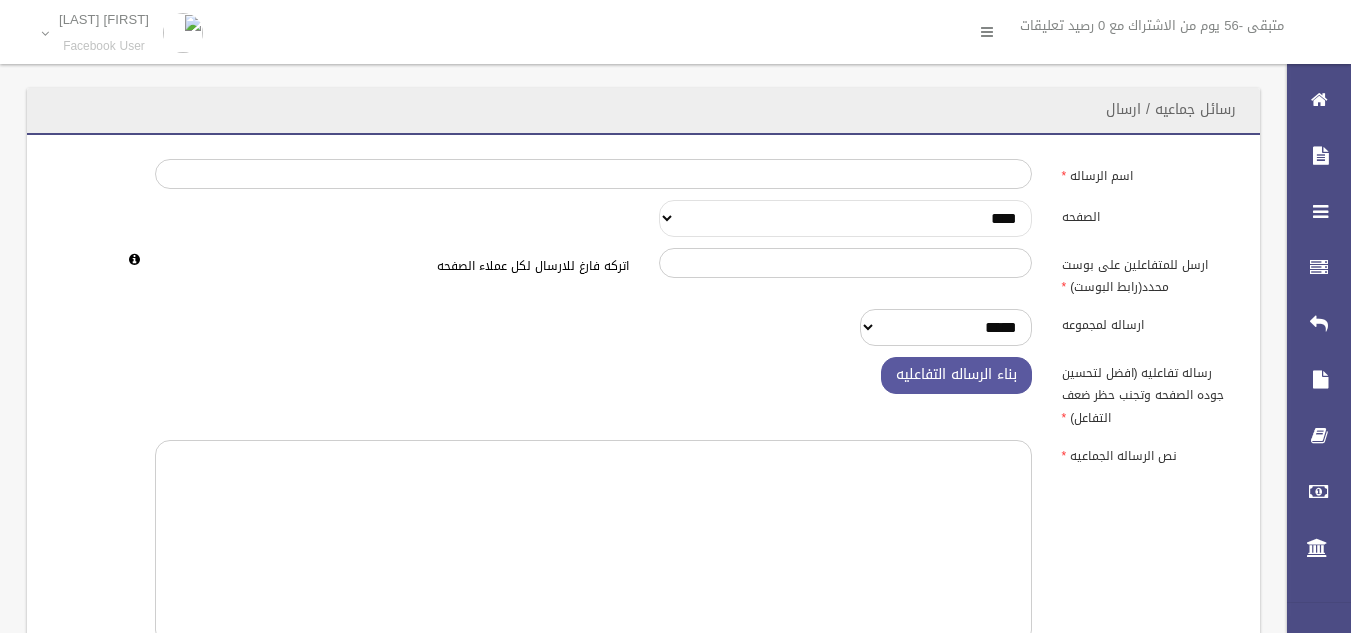 click on "**********" at bounding box center (845, 218) 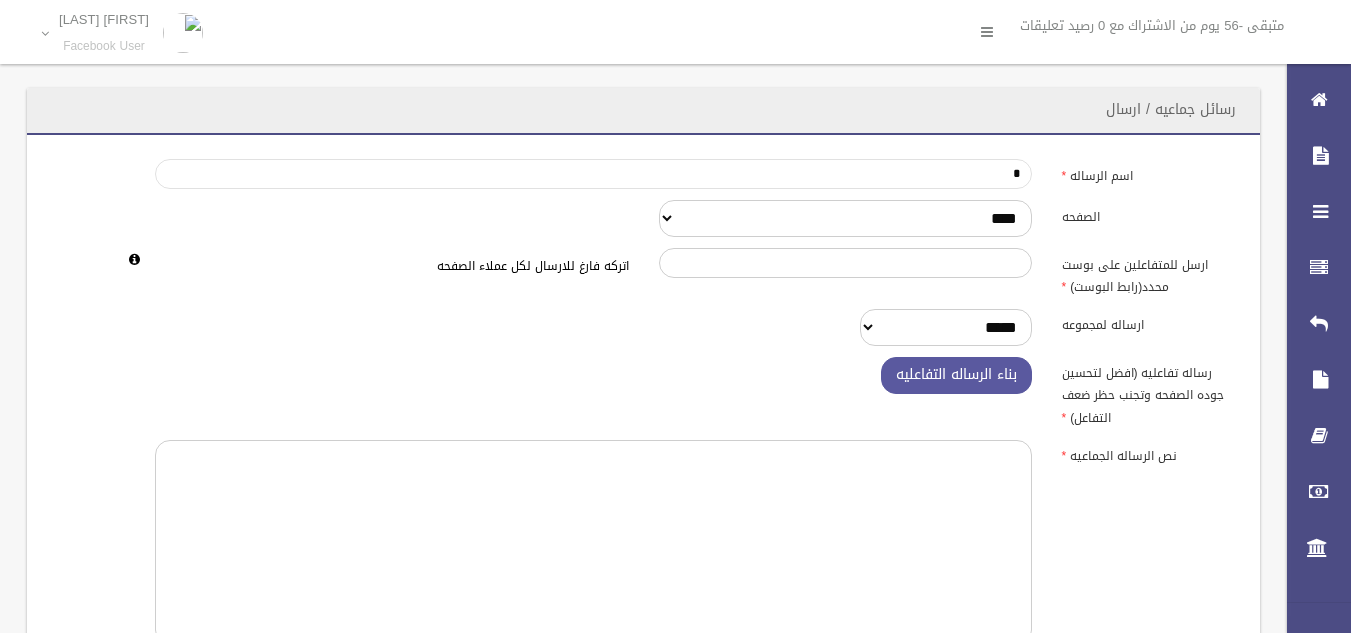 click on "*" at bounding box center (593, 174) 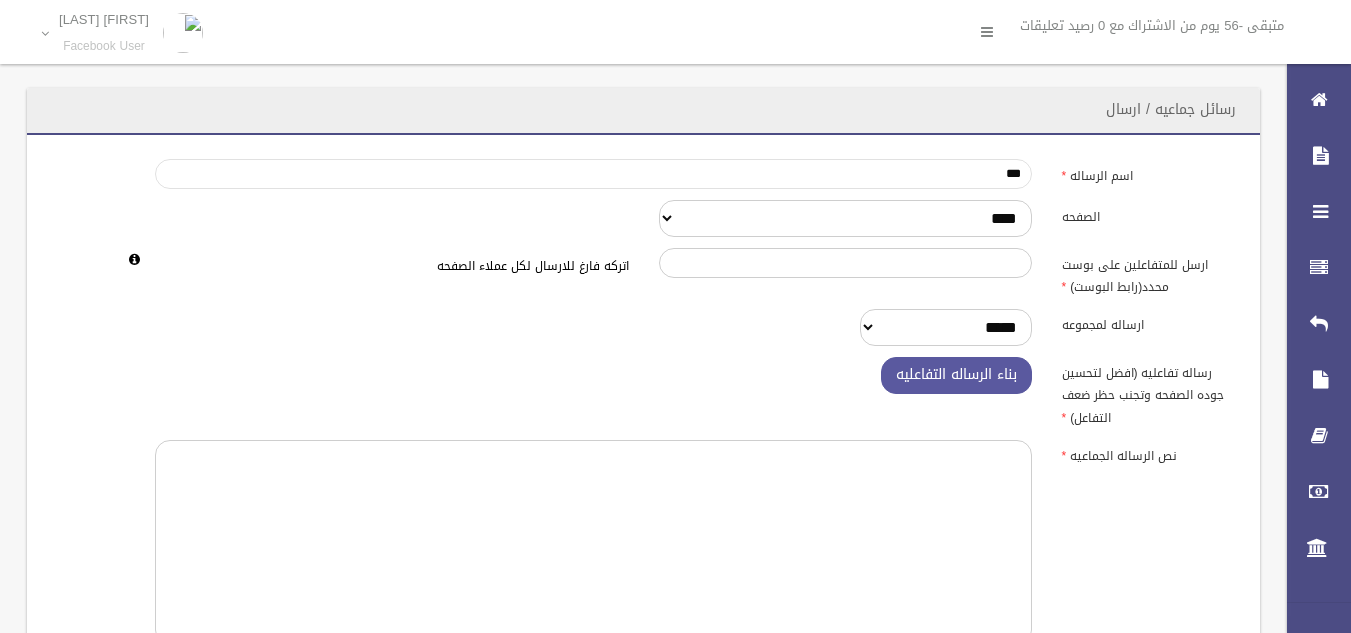 type on "***" 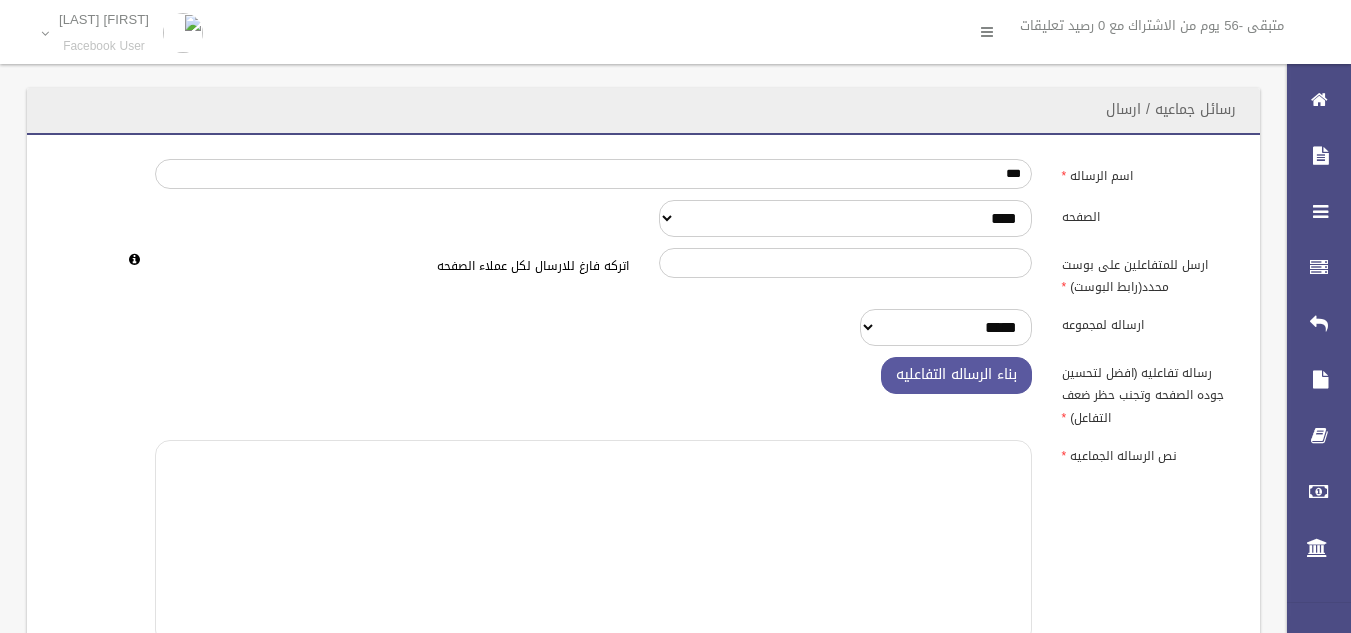 click at bounding box center (593, 542) 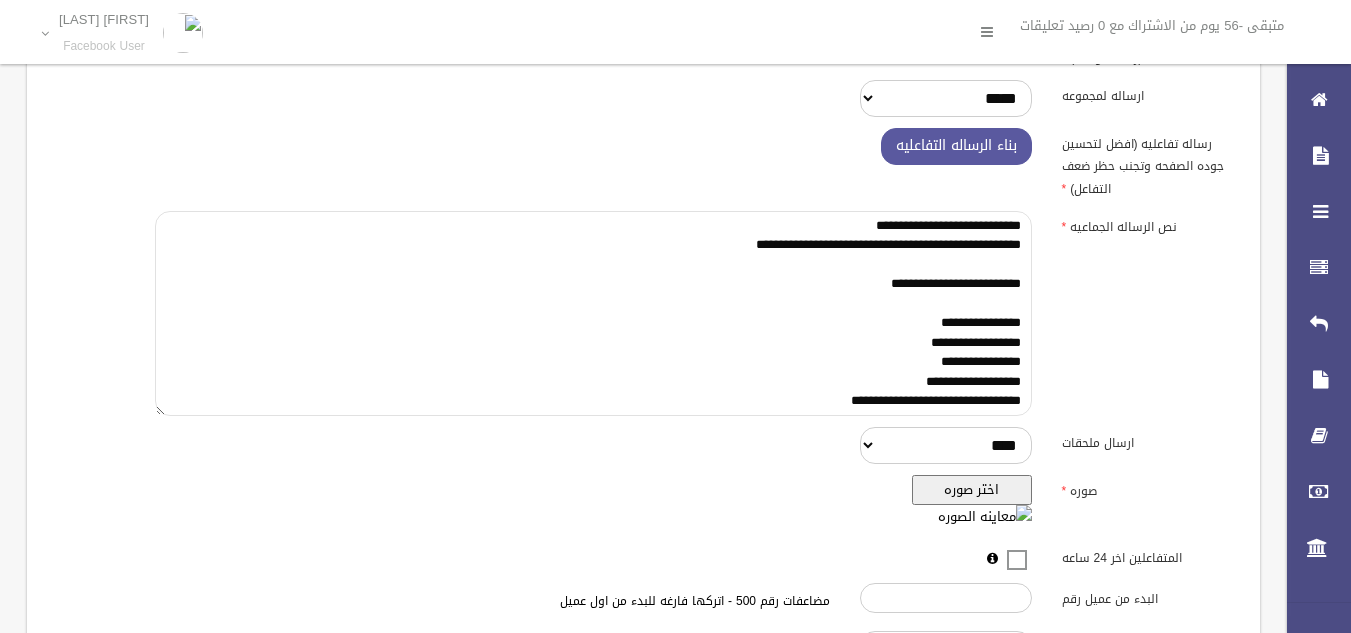 scroll, scrollTop: 230, scrollLeft: 0, axis: vertical 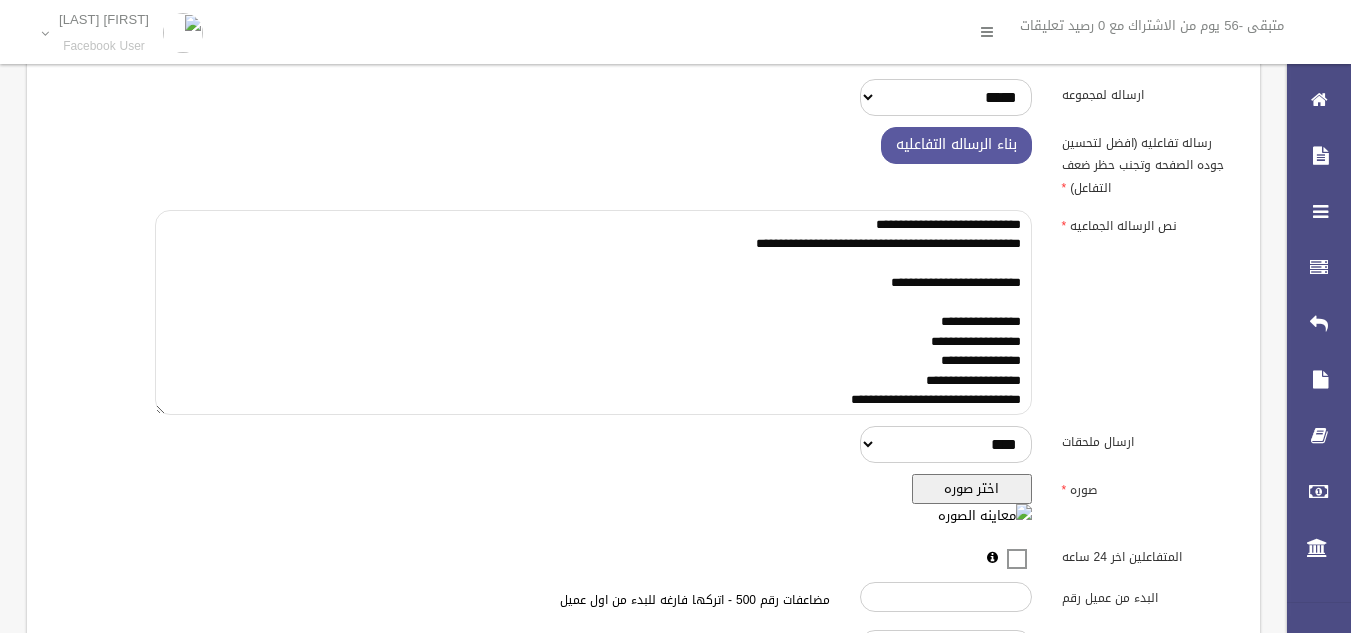 type on "**********" 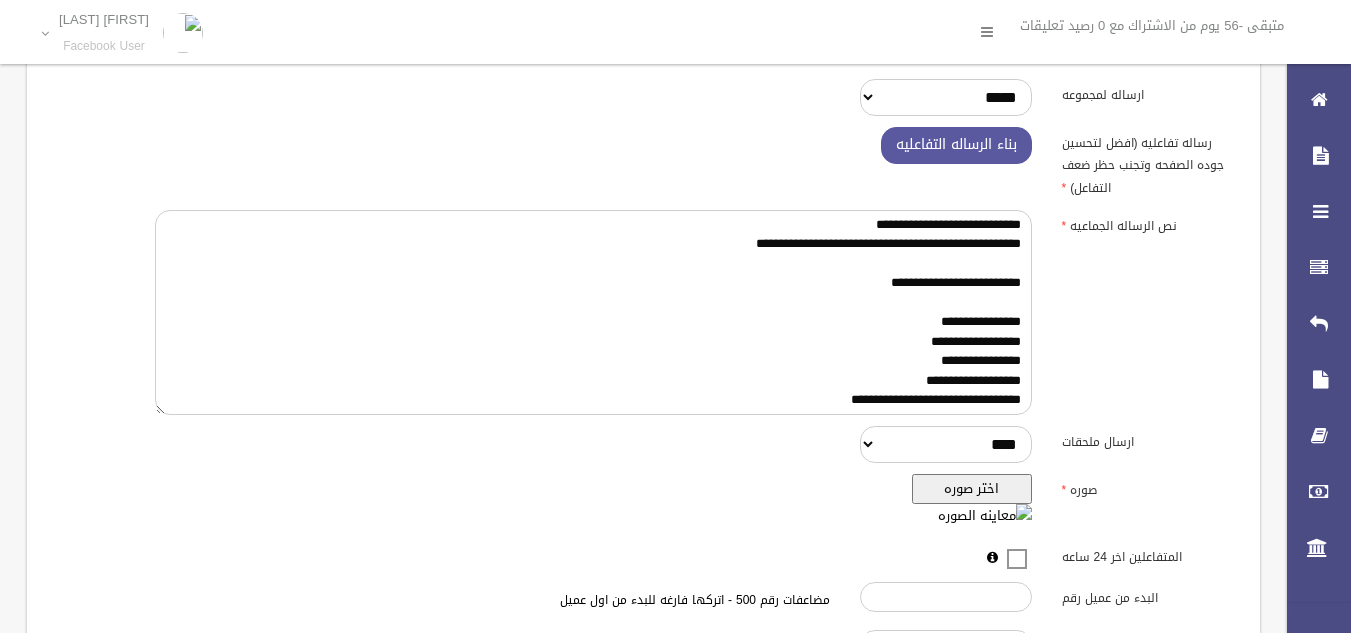 click on "اختر صوره" at bounding box center (972, 489) 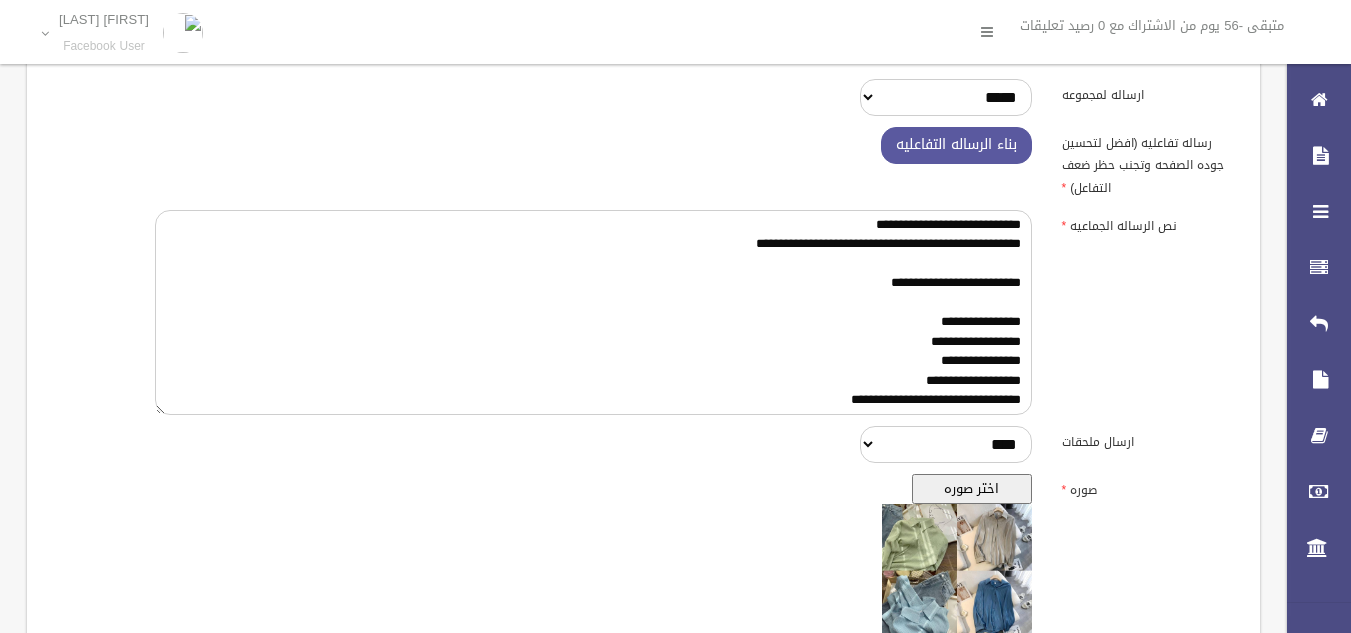 scroll, scrollTop: 635, scrollLeft: 0, axis: vertical 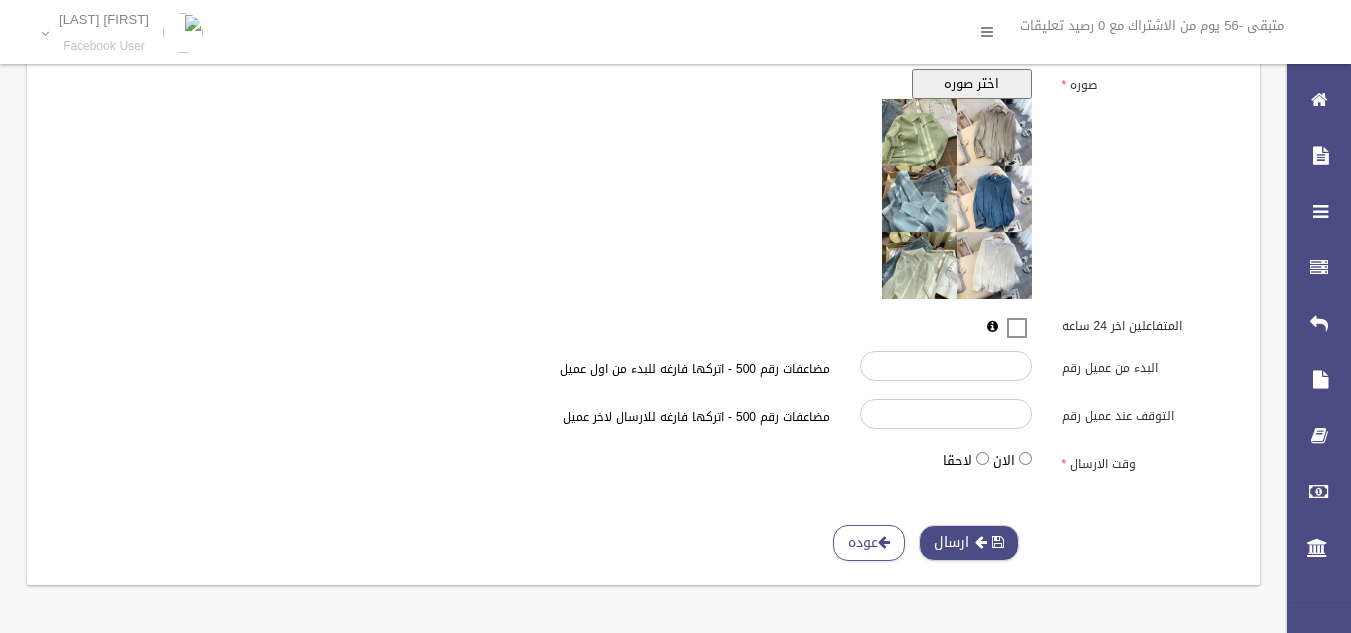 click on "ارسال" at bounding box center (969, 543) 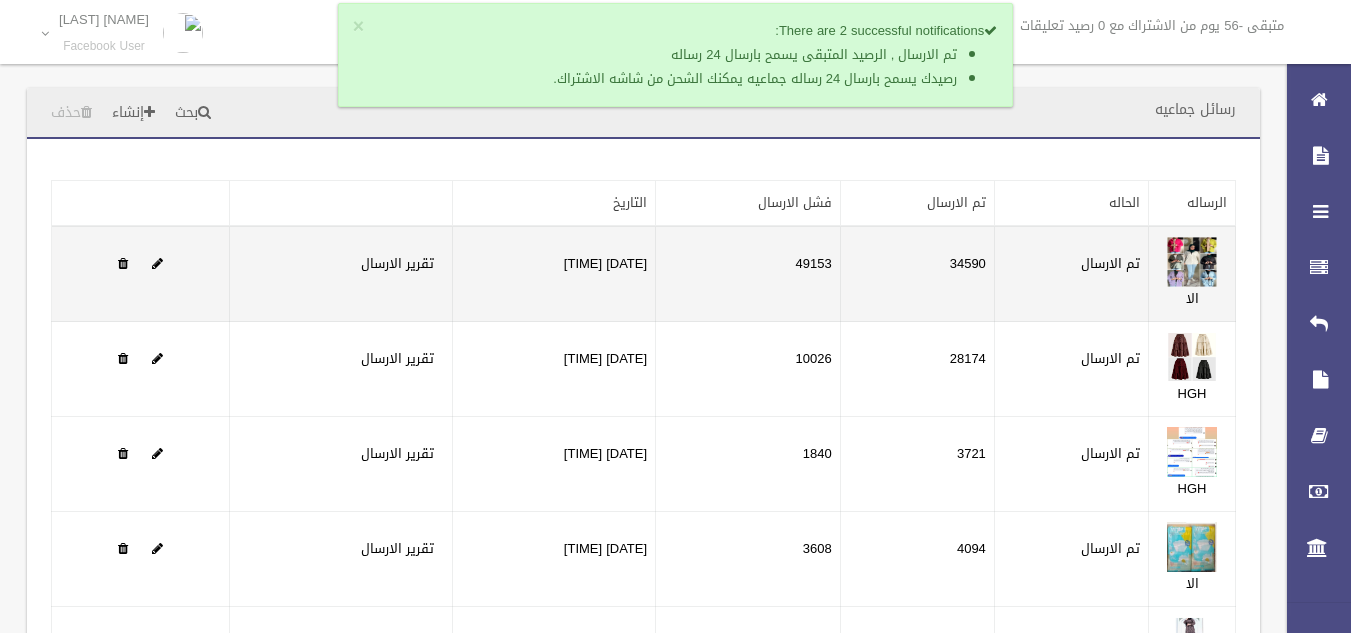 scroll, scrollTop: 0, scrollLeft: 0, axis: both 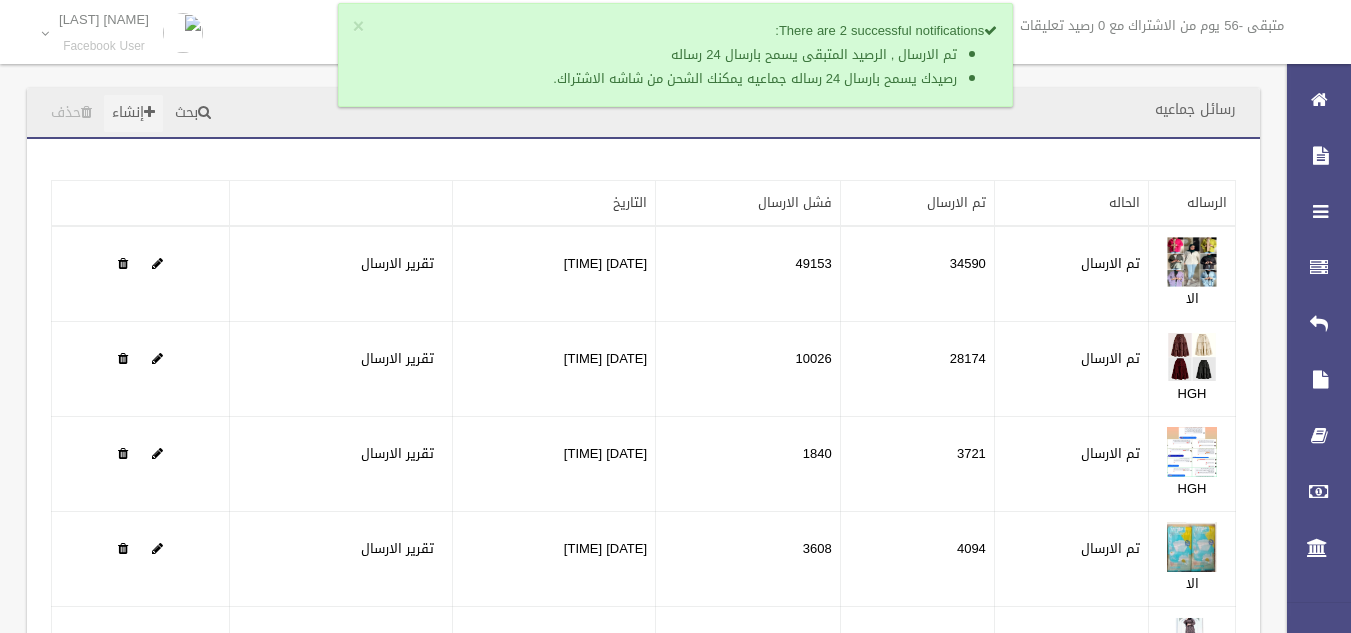 click on "إنشاء" at bounding box center (133, 113) 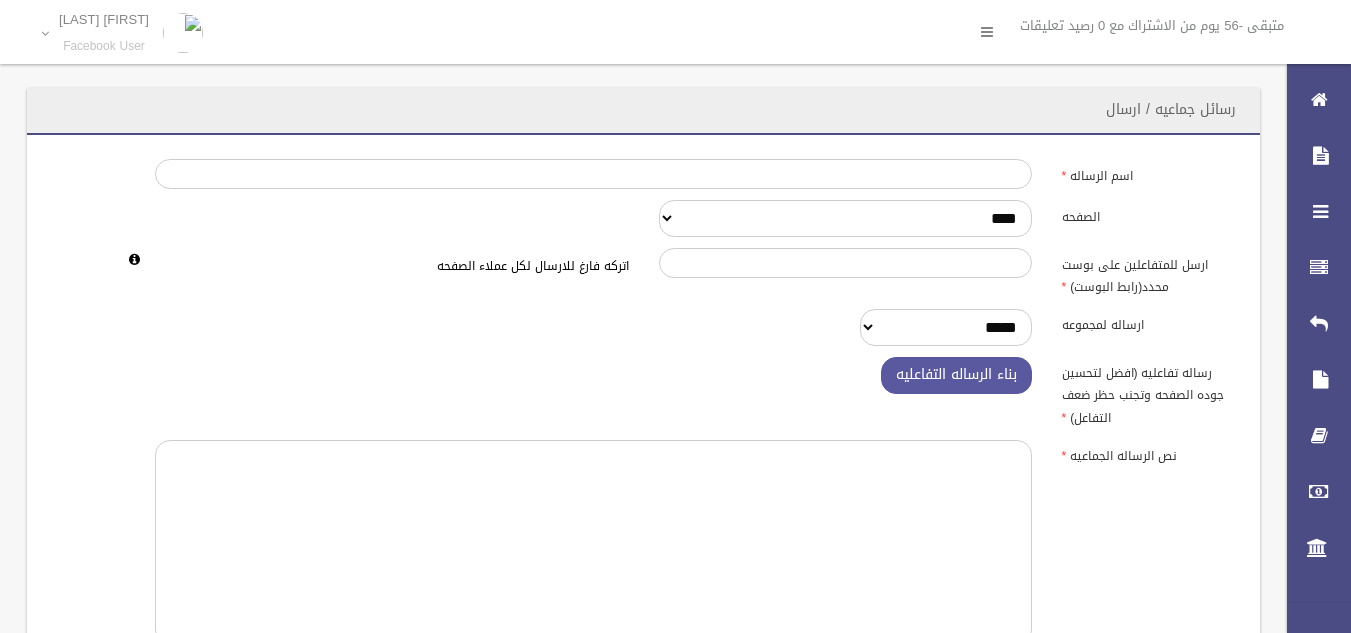 scroll, scrollTop: 0, scrollLeft: 0, axis: both 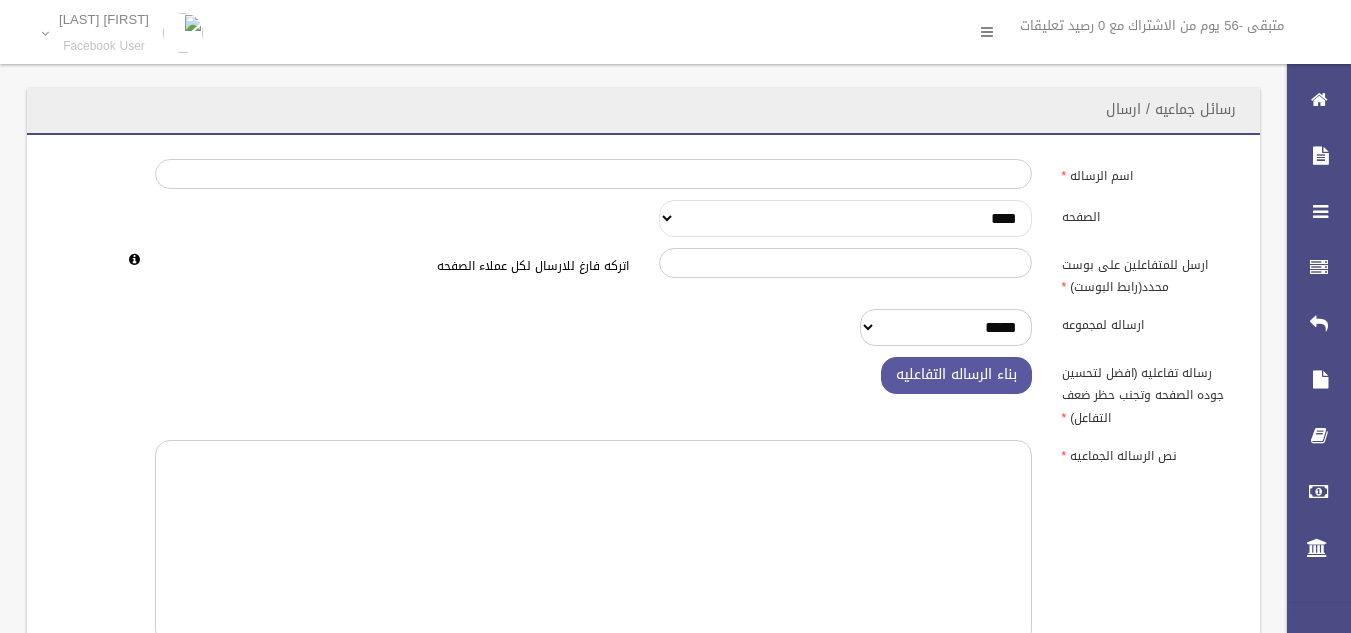 click on "**********" at bounding box center [845, 218] 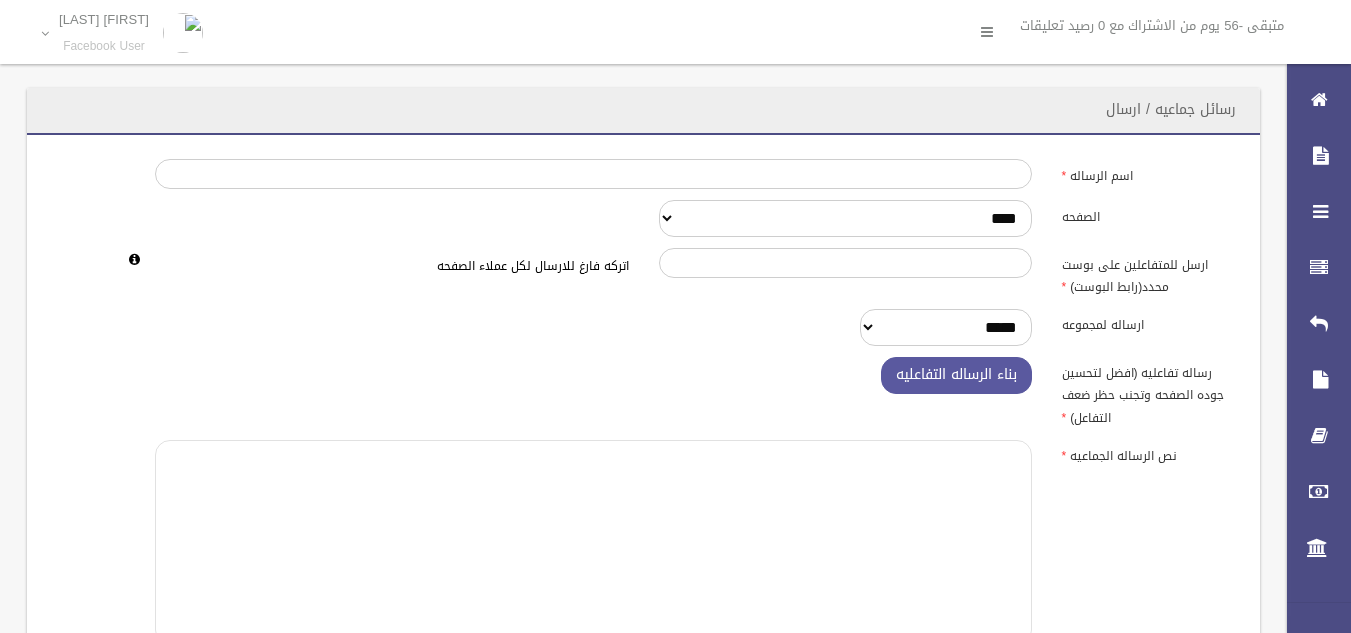 click at bounding box center (593, 542) 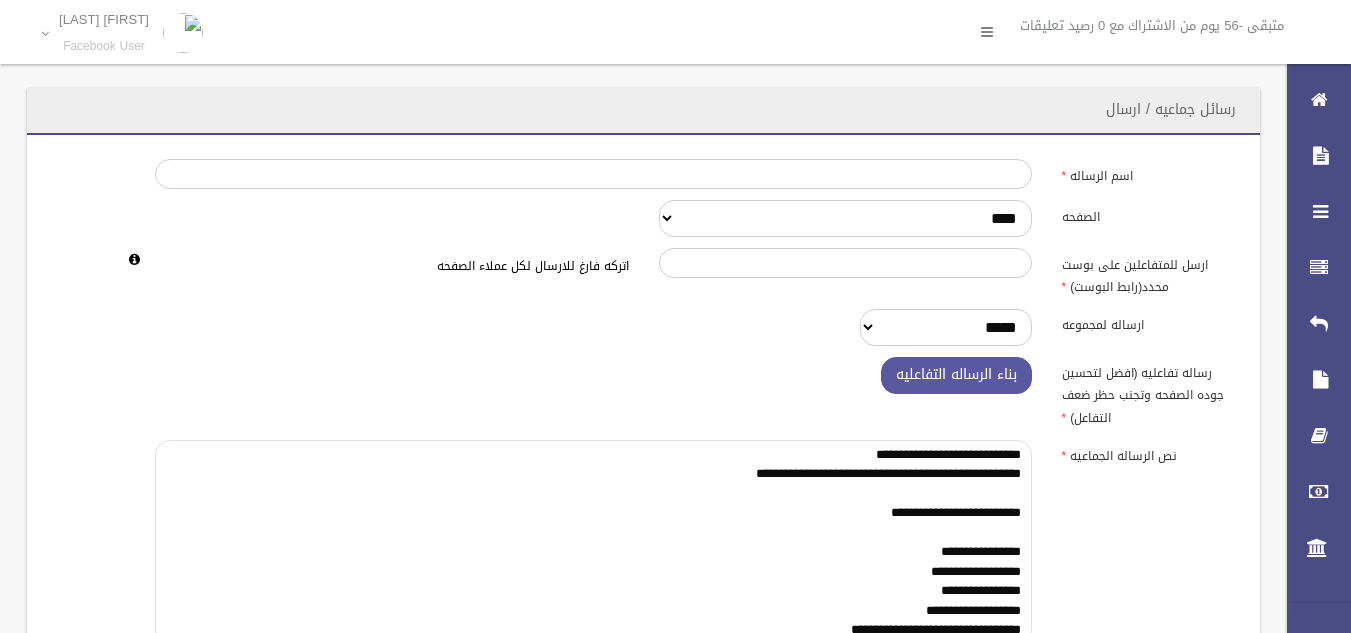 scroll, scrollTop: 10, scrollLeft: 0, axis: vertical 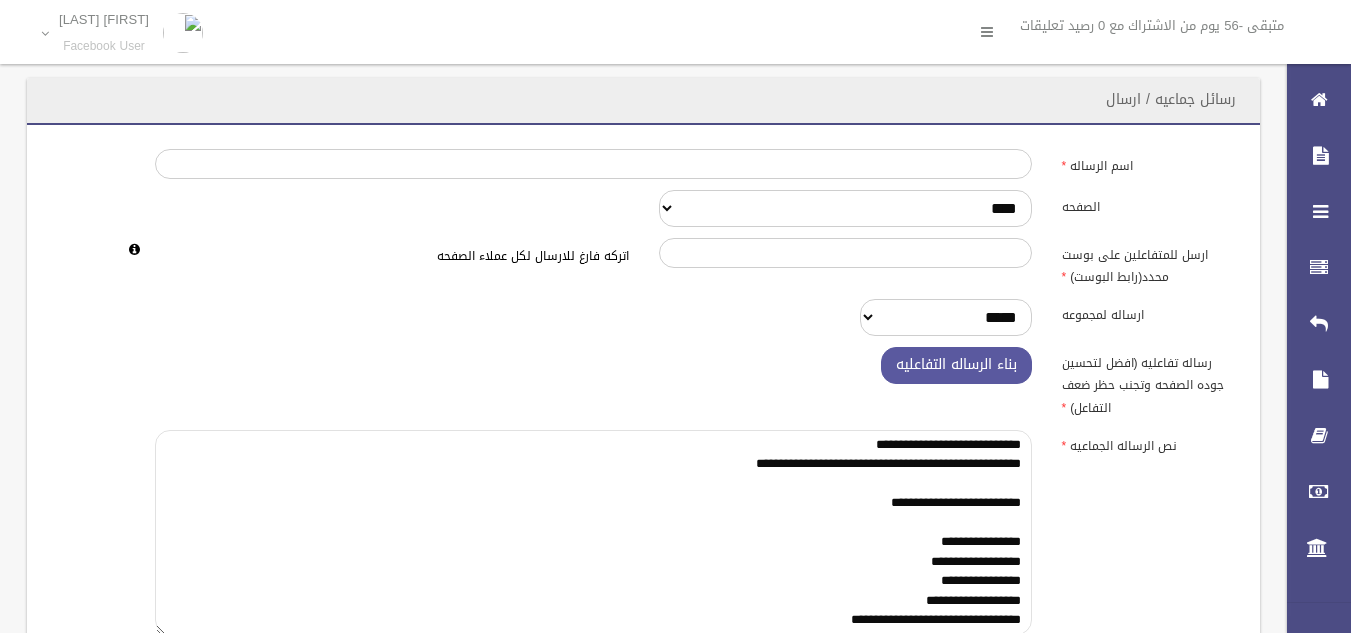 type on "**********" 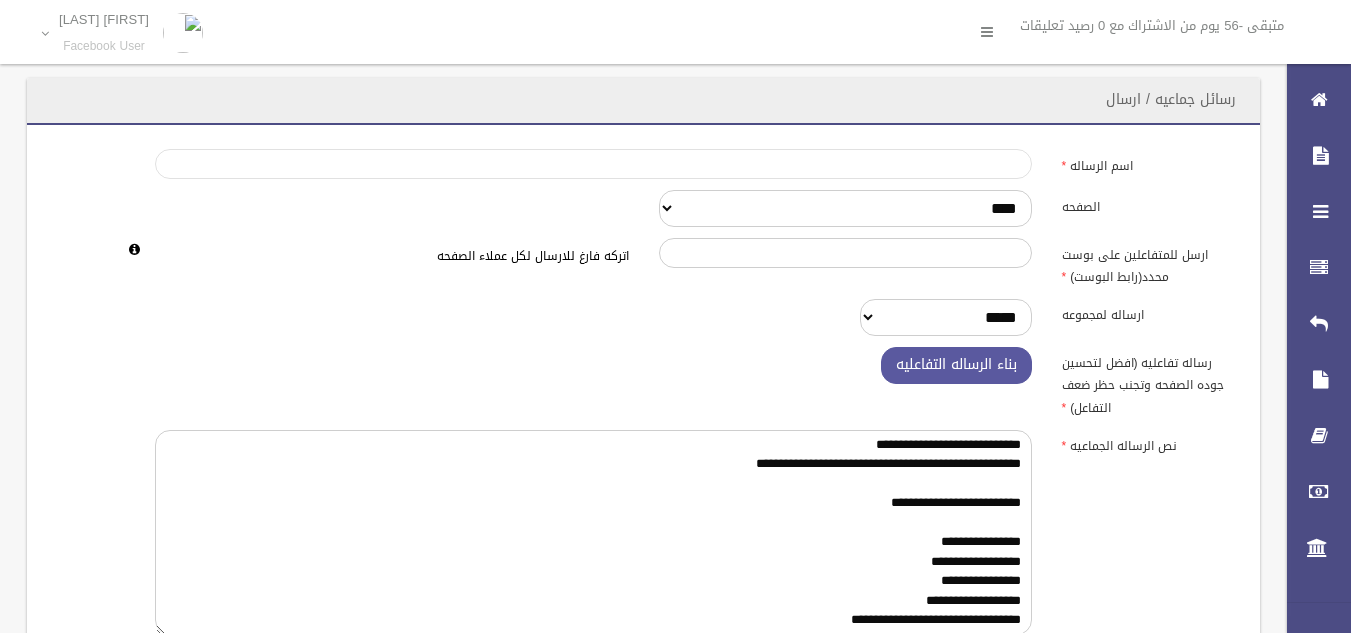 click on "اسم الرساله" at bounding box center (593, 164) 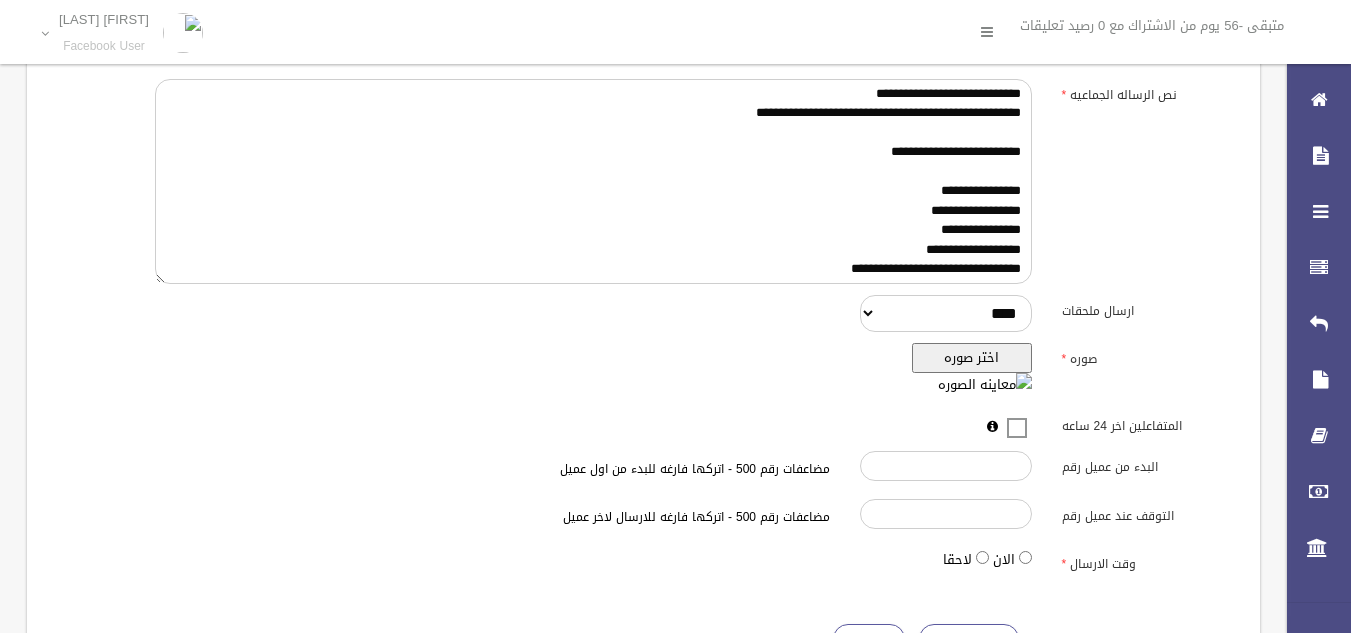 scroll, scrollTop: 424, scrollLeft: 0, axis: vertical 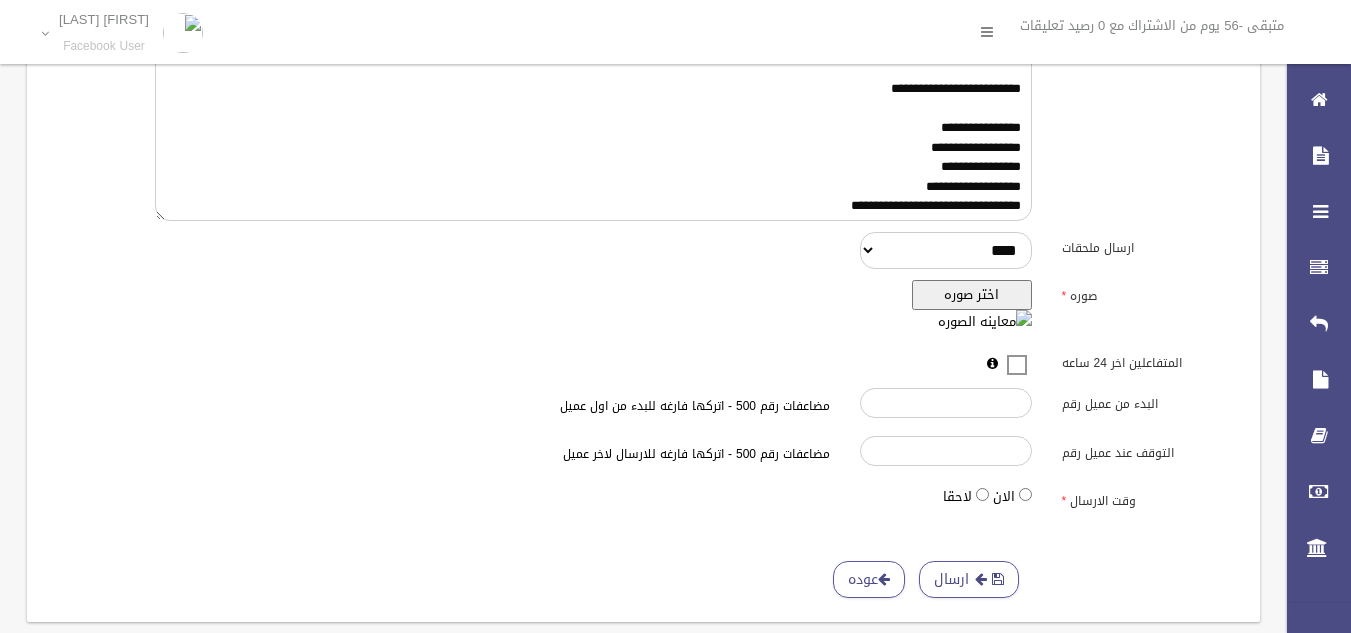 type on "***" 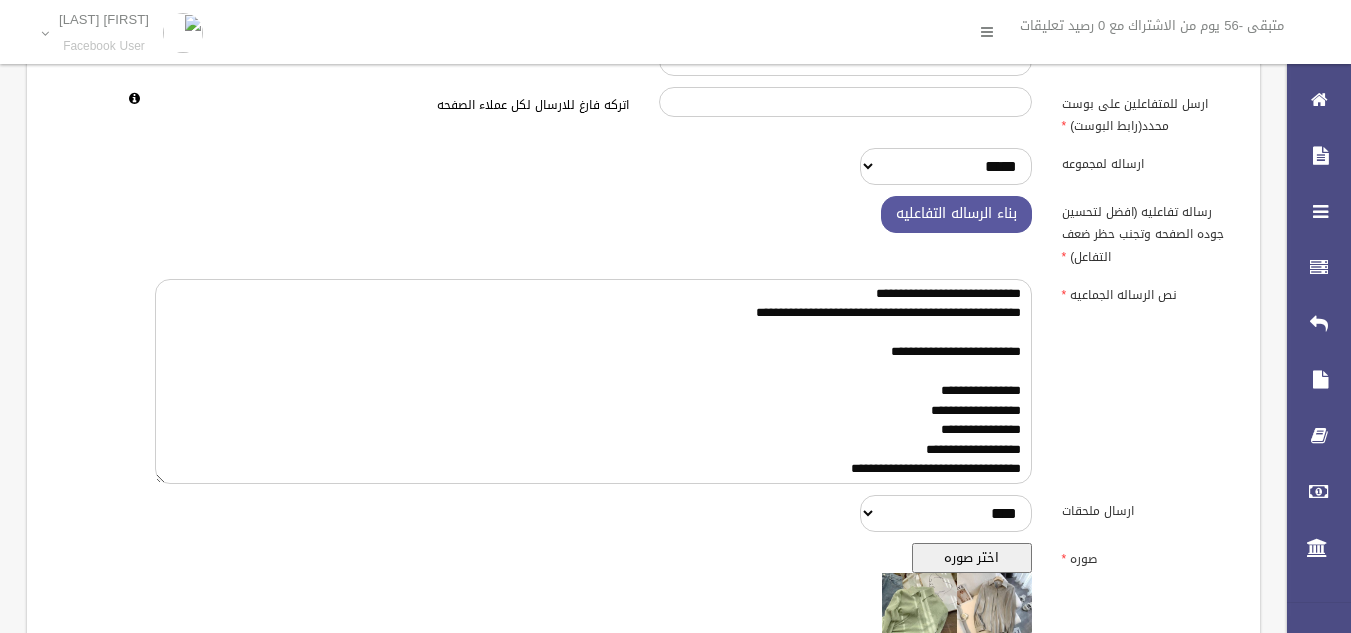 scroll, scrollTop: 635, scrollLeft: 0, axis: vertical 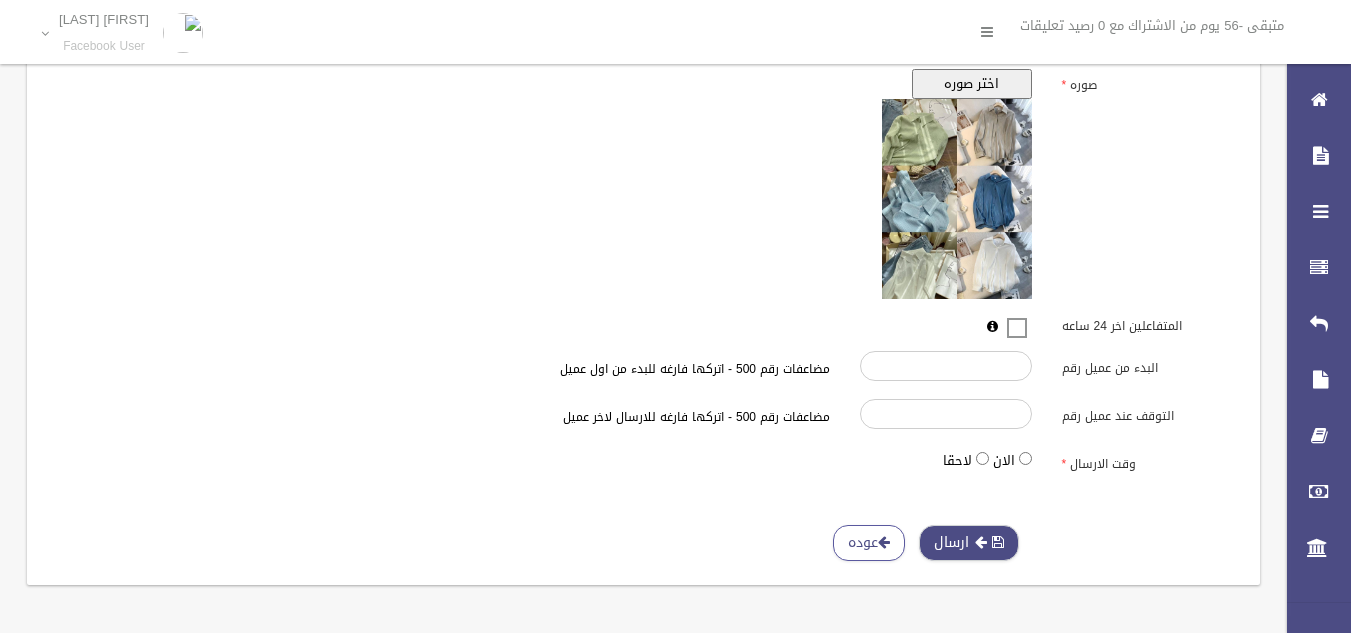 click on "ارسال" at bounding box center [969, 543] 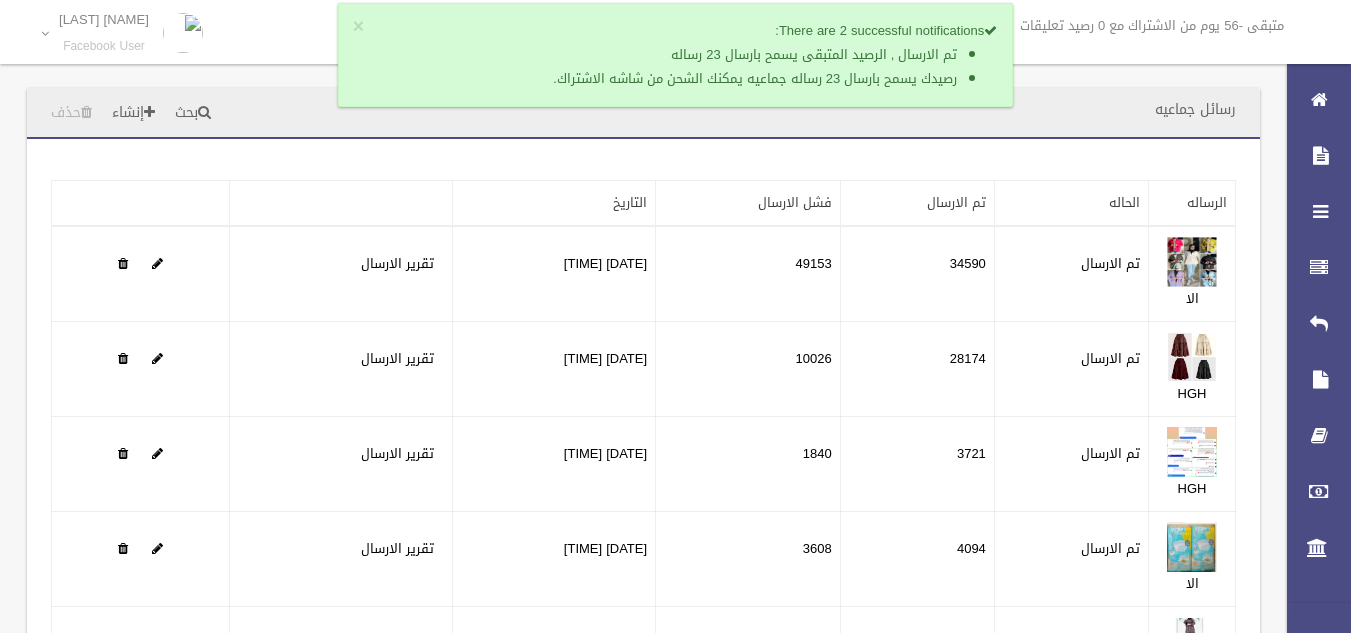 scroll, scrollTop: 0, scrollLeft: 0, axis: both 